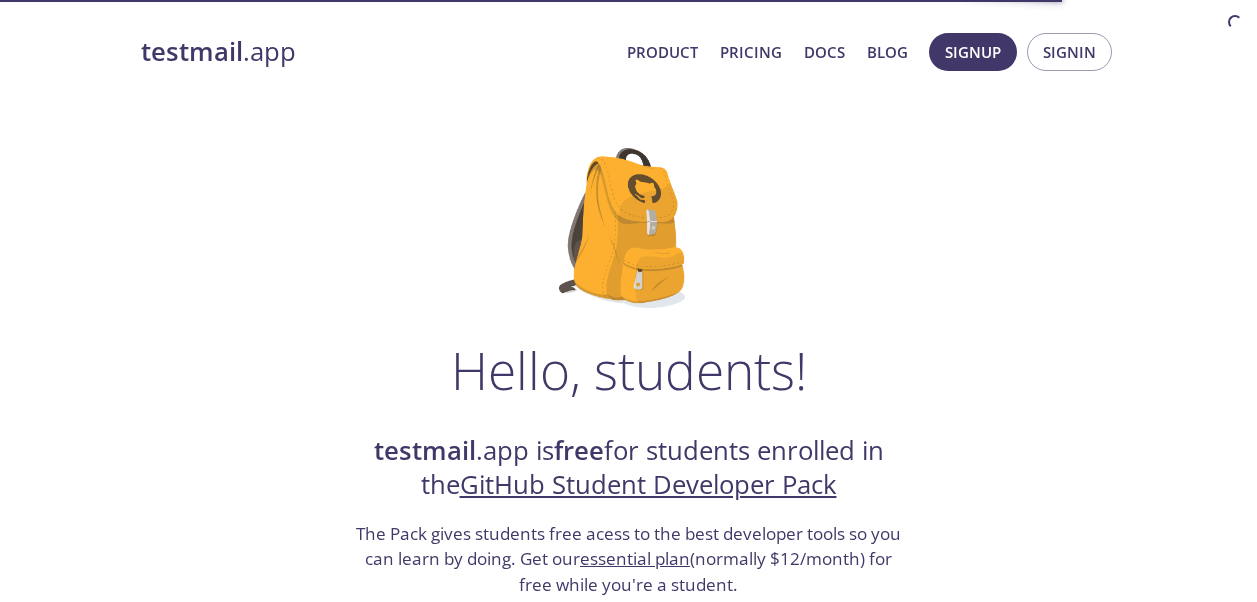 scroll, scrollTop: 0, scrollLeft: 0, axis: both 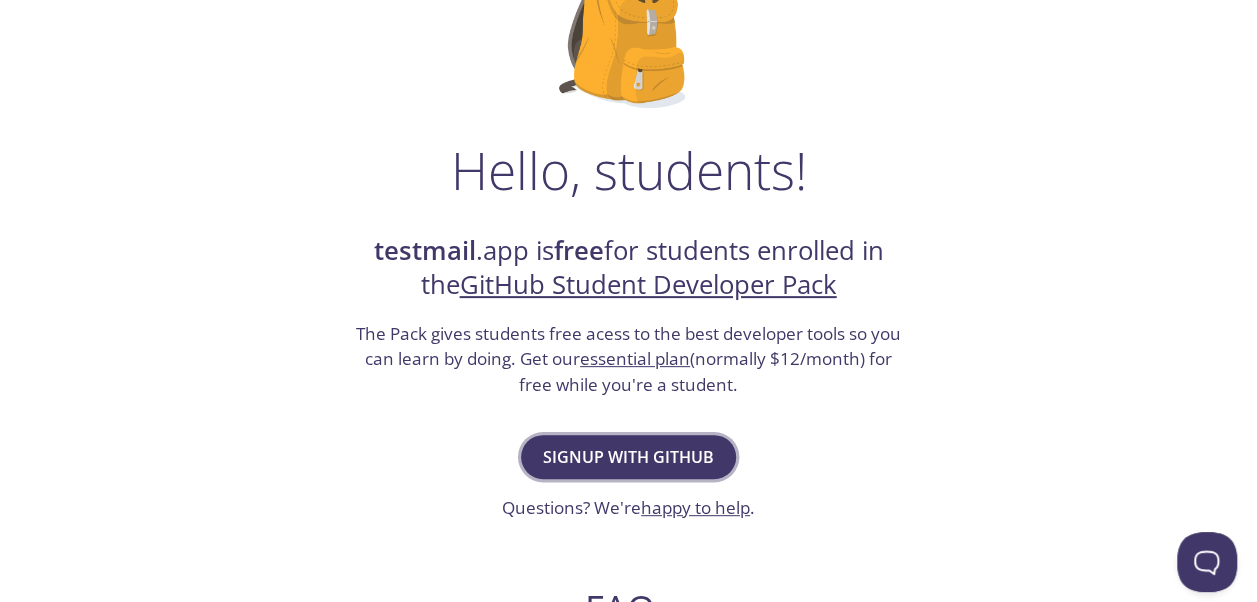 click on "Signup with GitHub" at bounding box center (628, 457) 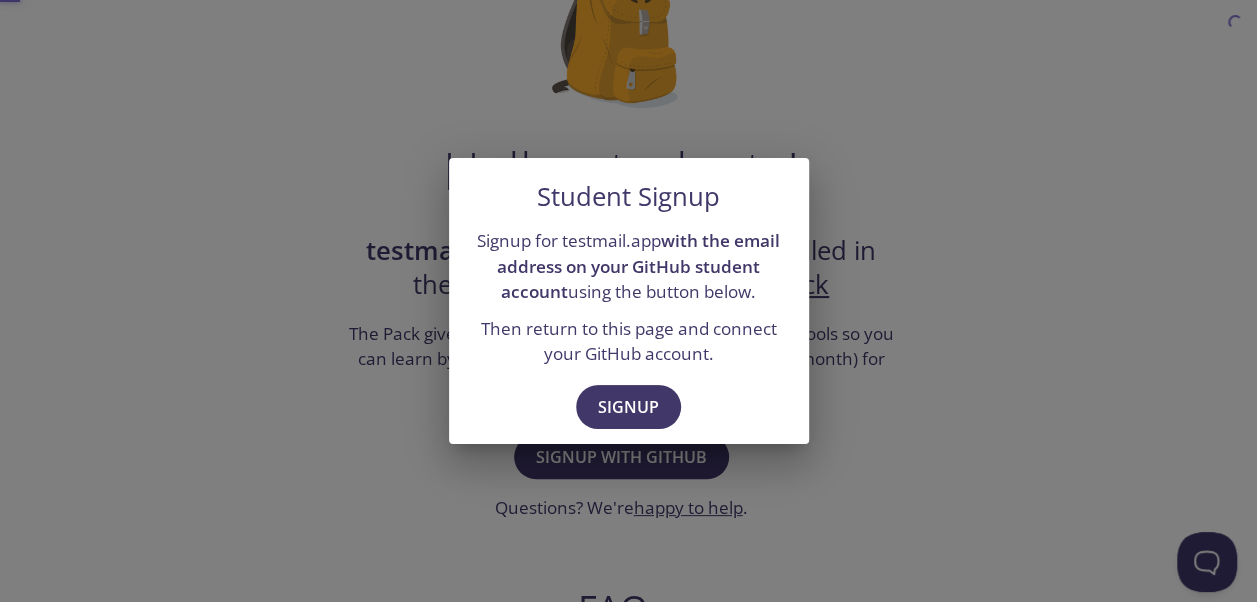 scroll, scrollTop: 0, scrollLeft: 0, axis: both 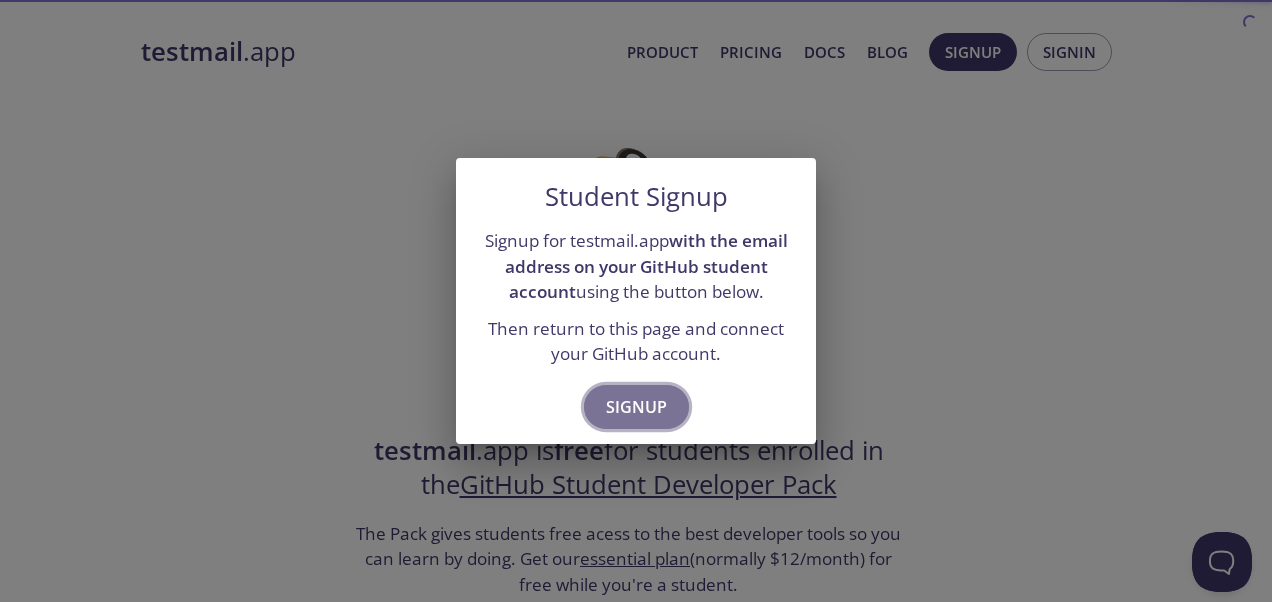 click on "Signup" at bounding box center (636, 407) 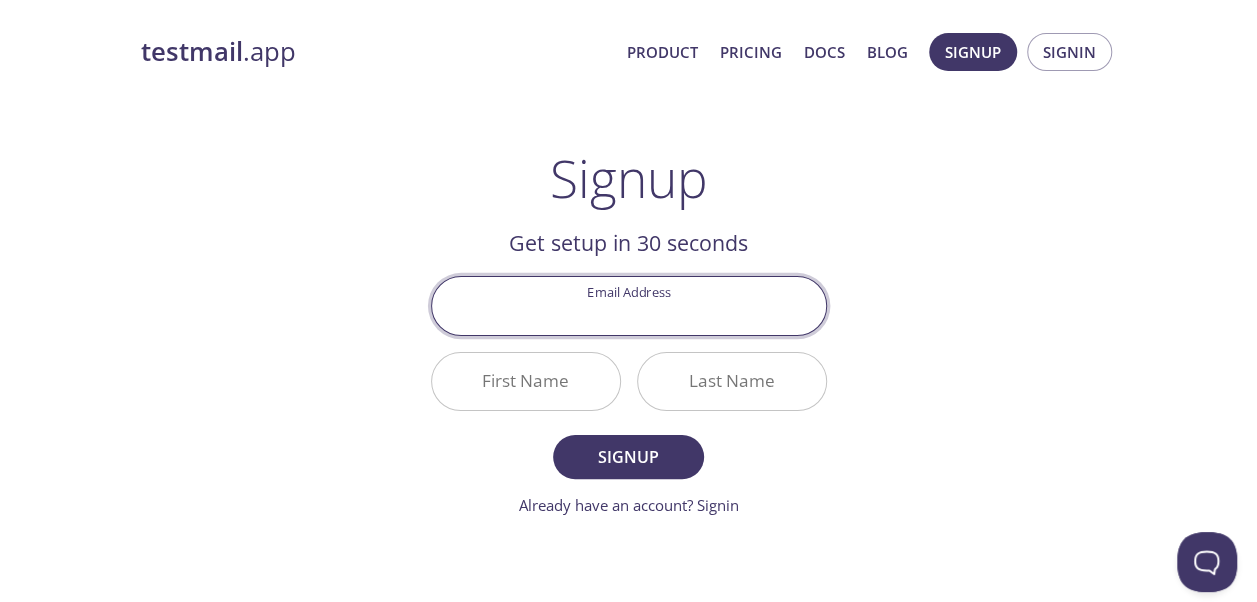 click on "Email Address" at bounding box center [629, 305] 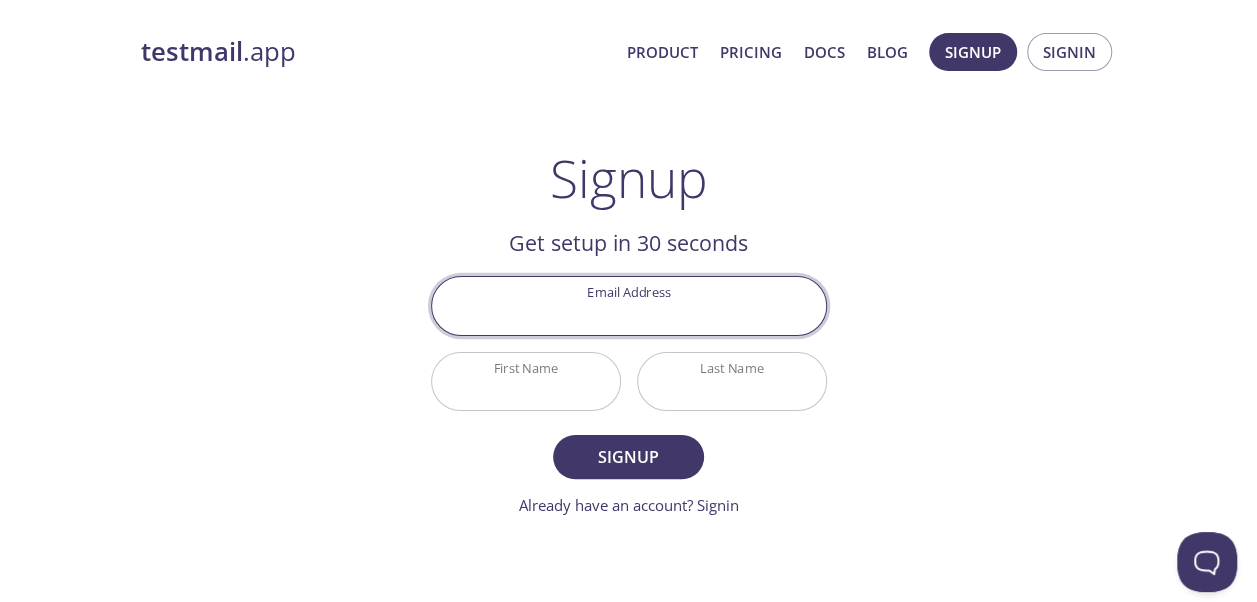 type on "[EMAIL]" 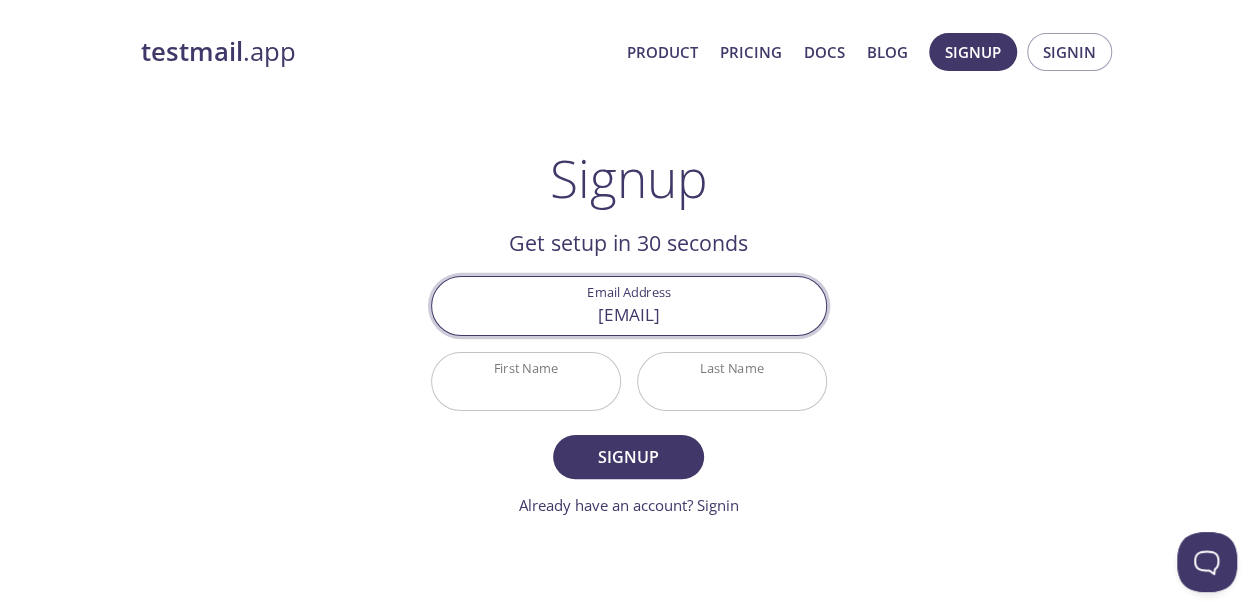 type on "[CITY]" 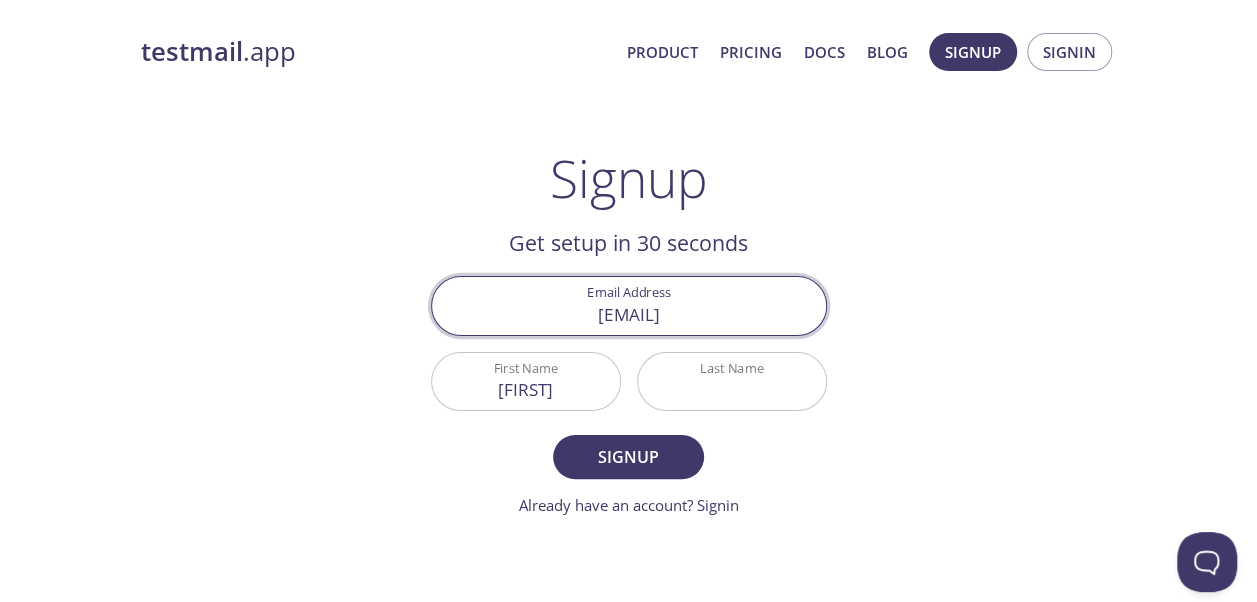 type on "[LAST]" 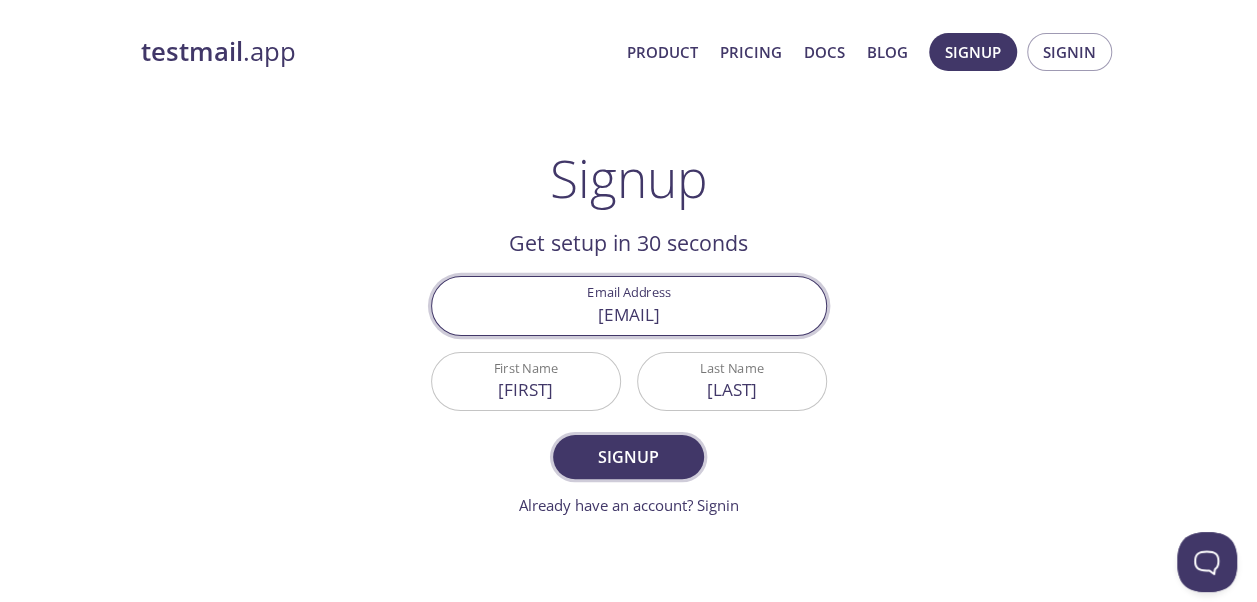 click on "Signup" at bounding box center [628, 457] 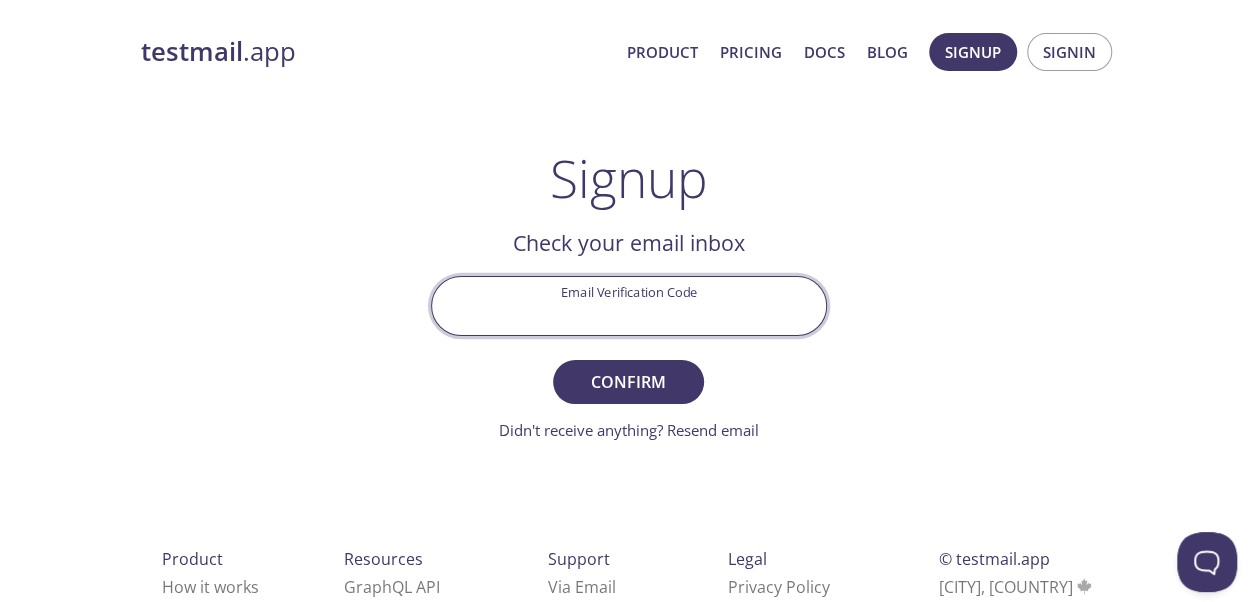 click on "Email Verification Code" at bounding box center (629, 305) 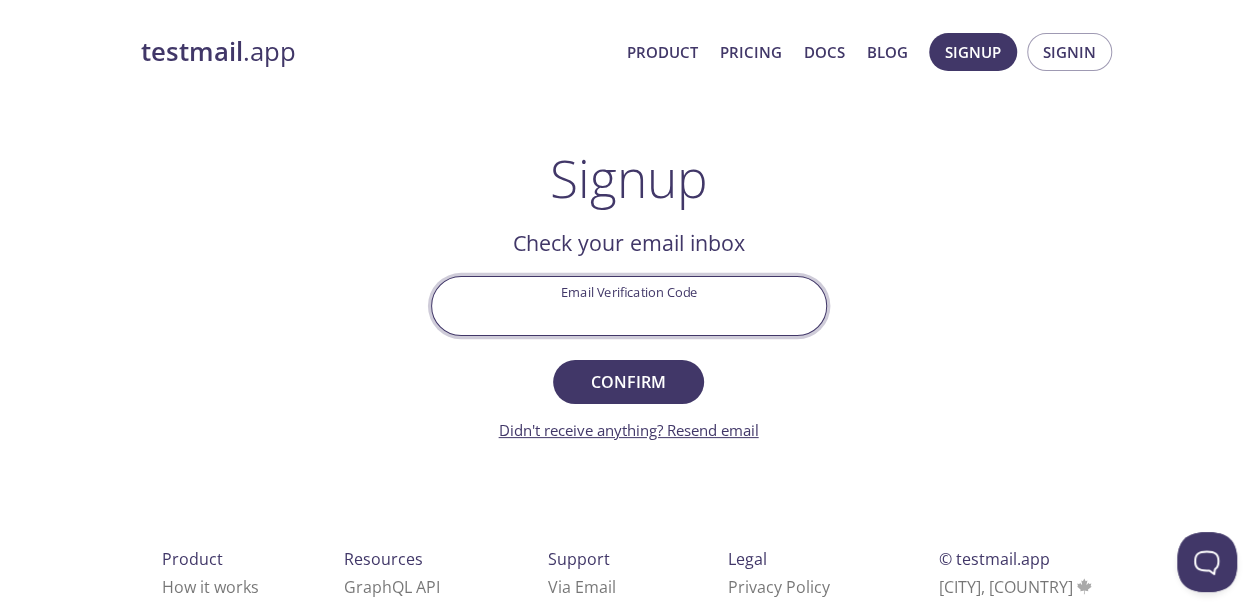 click on "Didn't receive anything? Resend email" at bounding box center (629, 430) 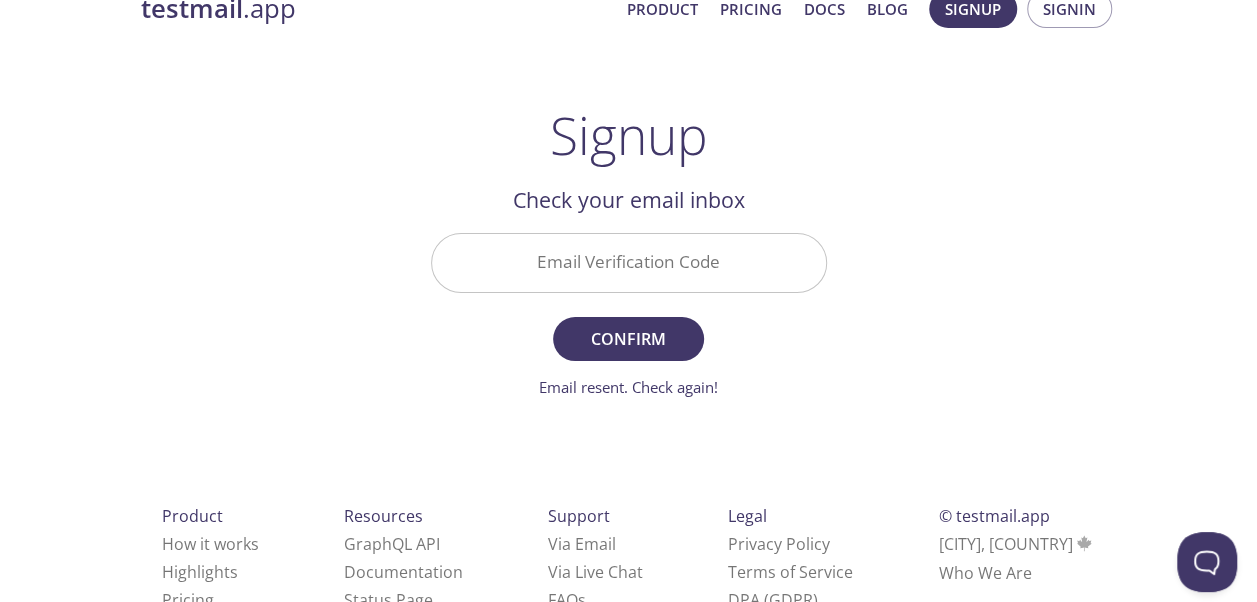 scroll, scrollTop: 100, scrollLeft: 0, axis: vertical 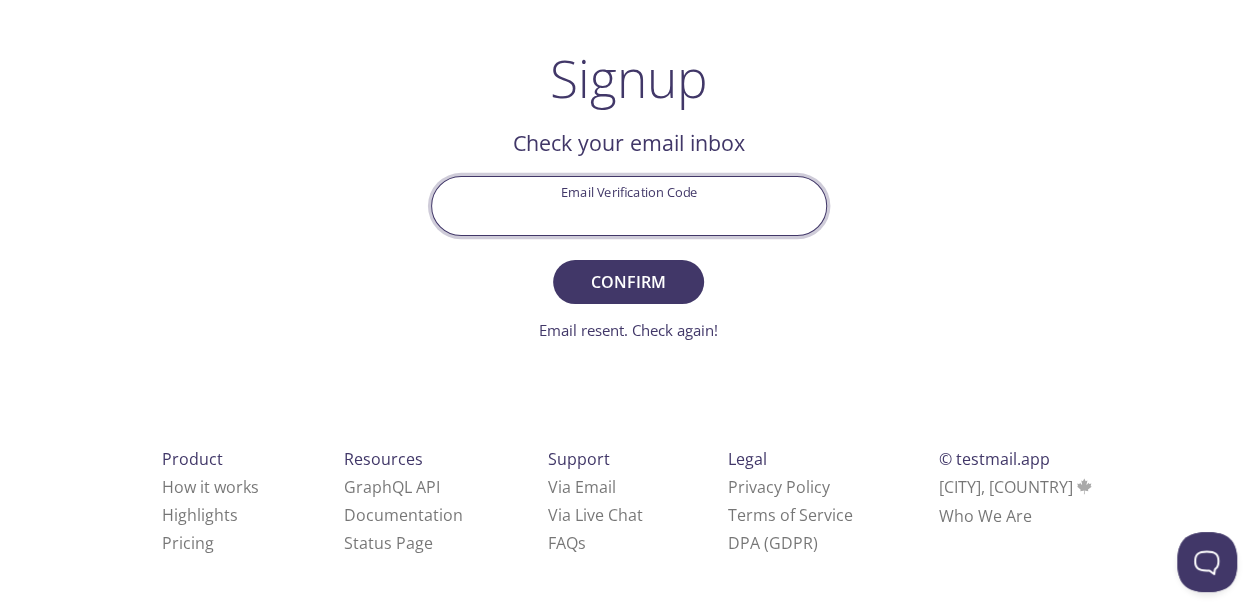 click on "Email Verification Code" at bounding box center (629, 205) 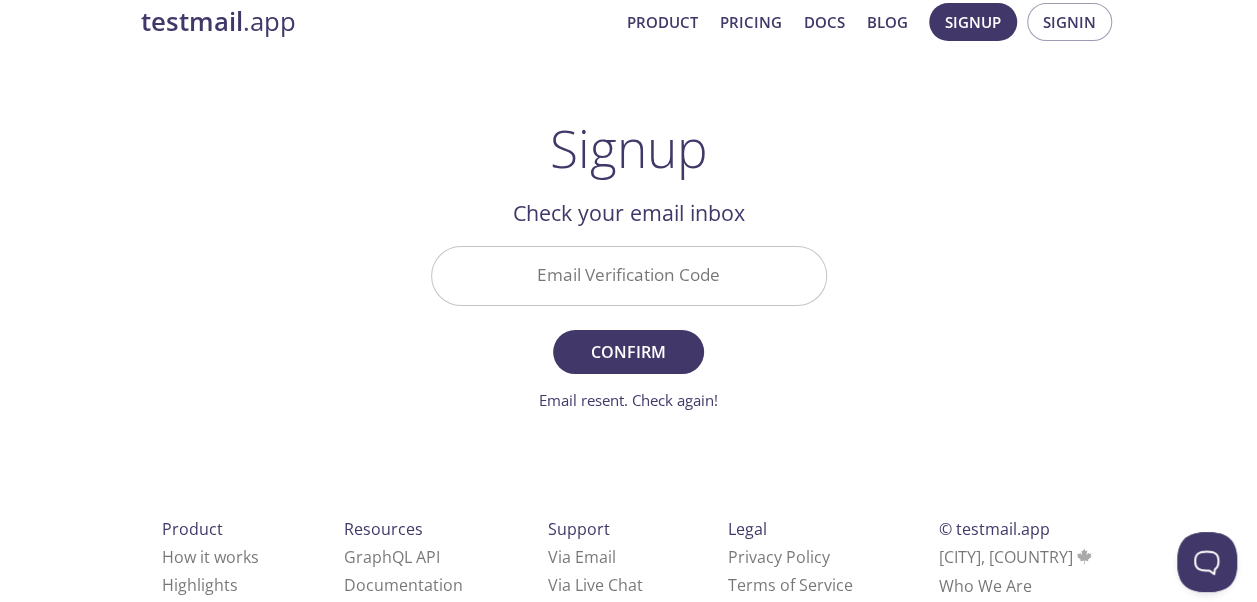 scroll, scrollTop: 0, scrollLeft: 0, axis: both 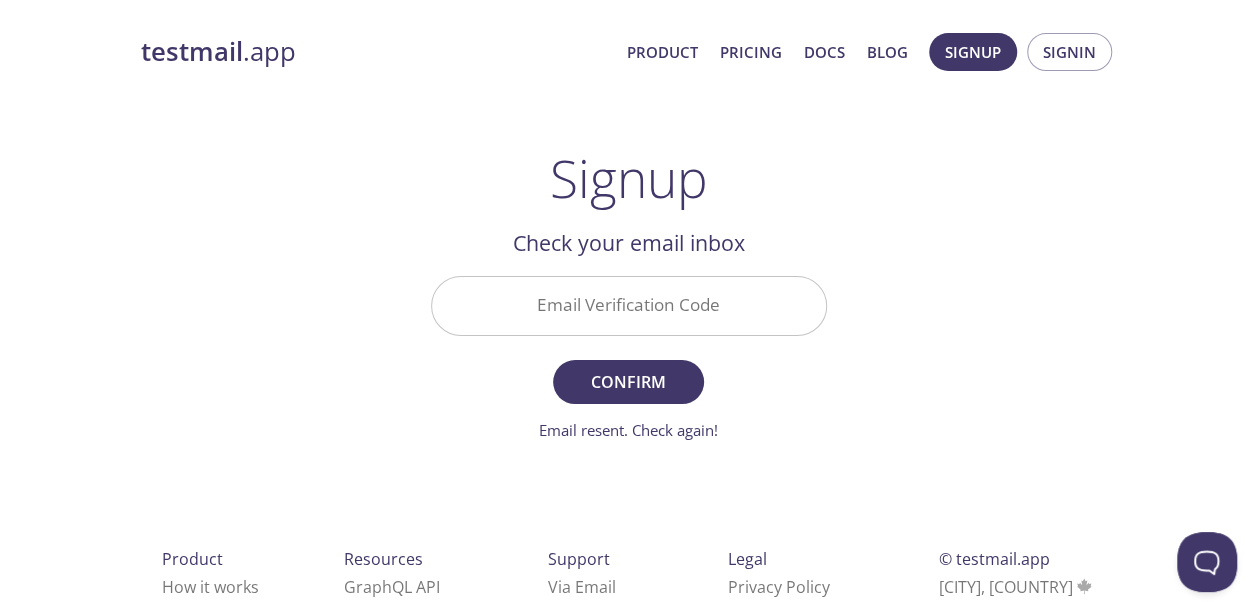 click on "Email Verification Code" at bounding box center (629, 305) 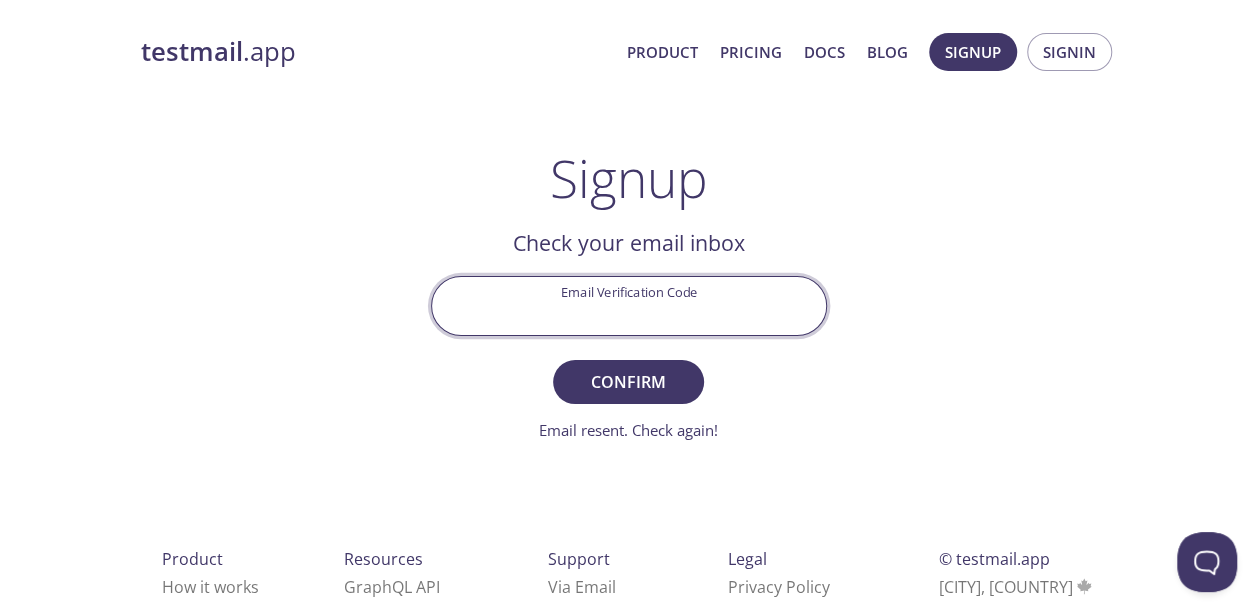 paste on "BULZFVE" 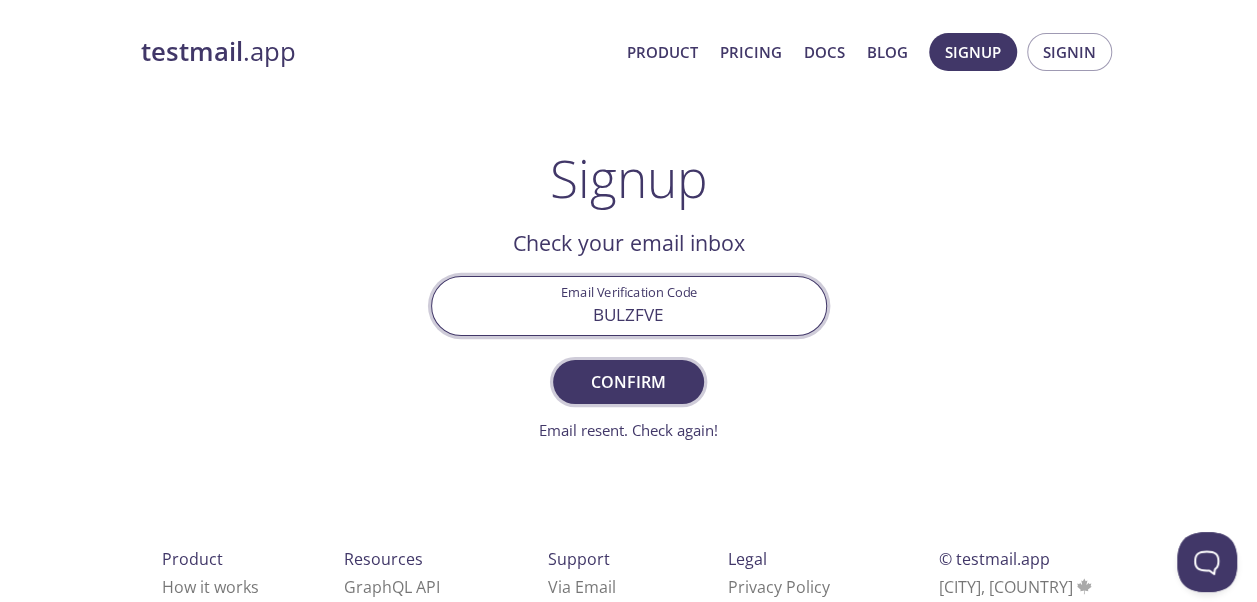 type on "BULZFVE" 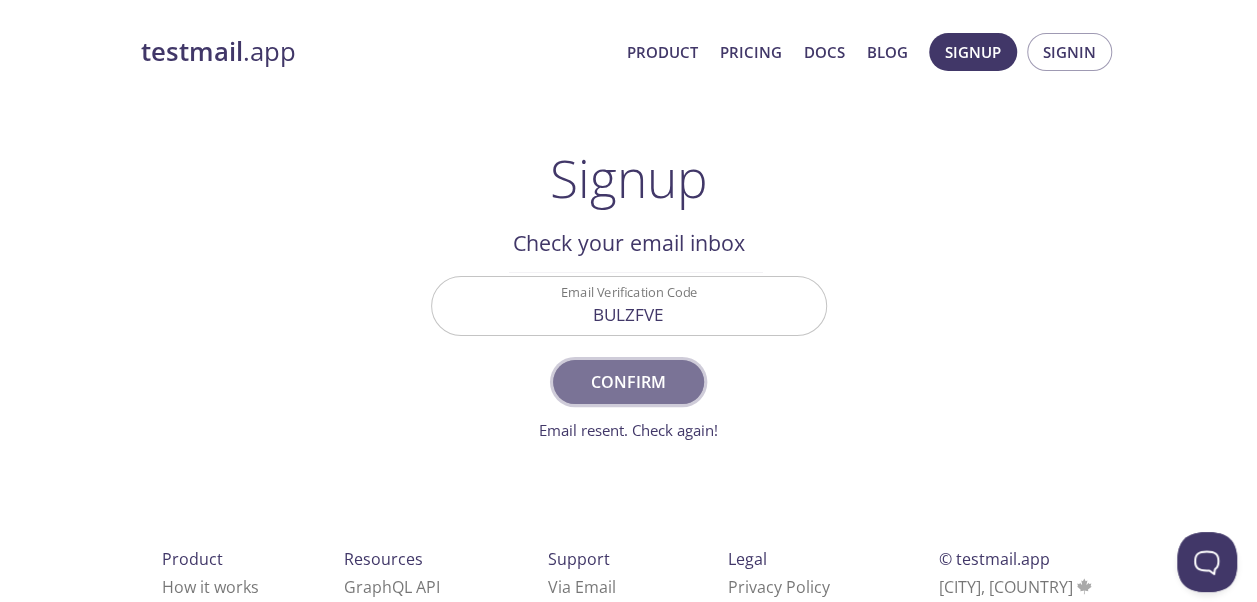 click on "Confirm" at bounding box center [628, 382] 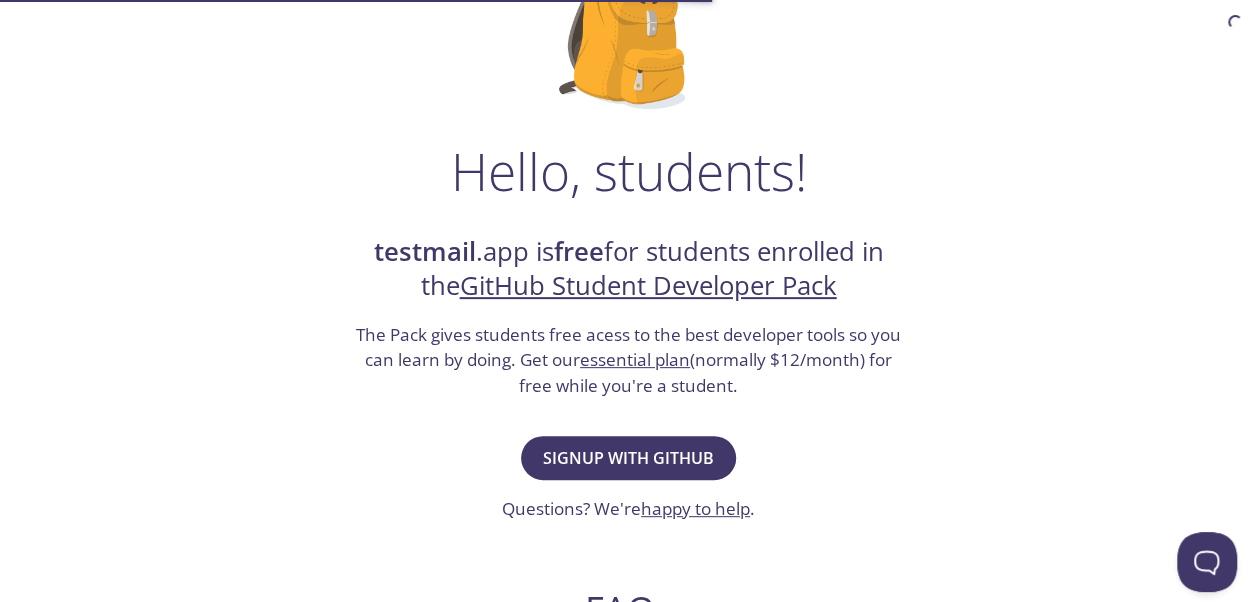 scroll, scrollTop: 200, scrollLeft: 0, axis: vertical 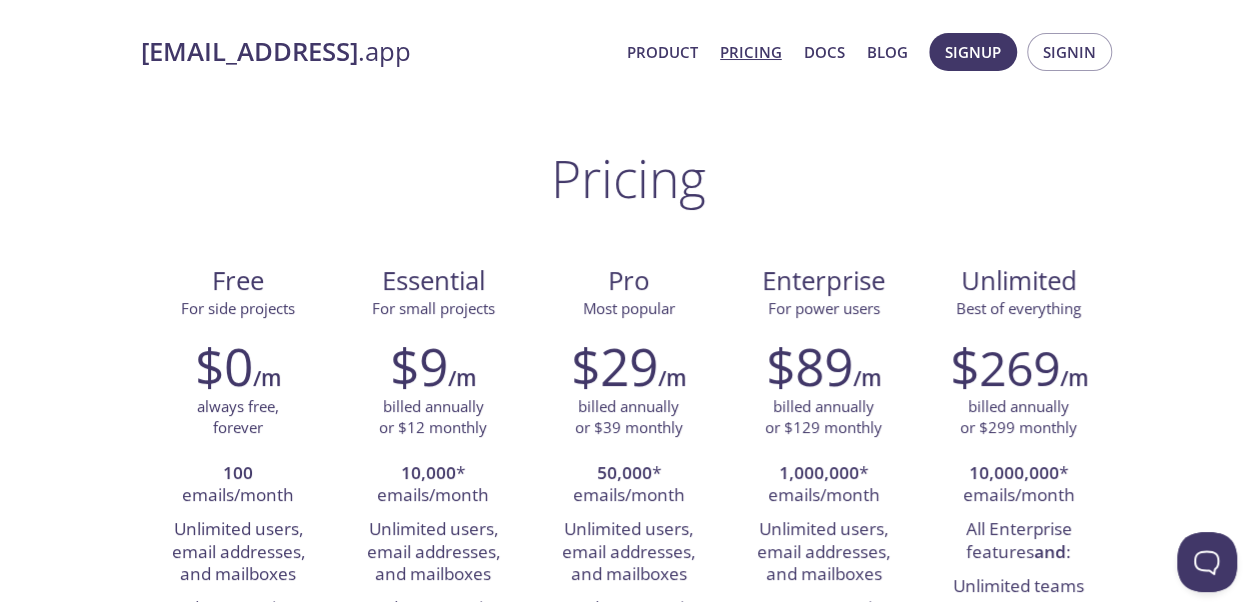 click on "testmail .app" at bounding box center [376, 52] 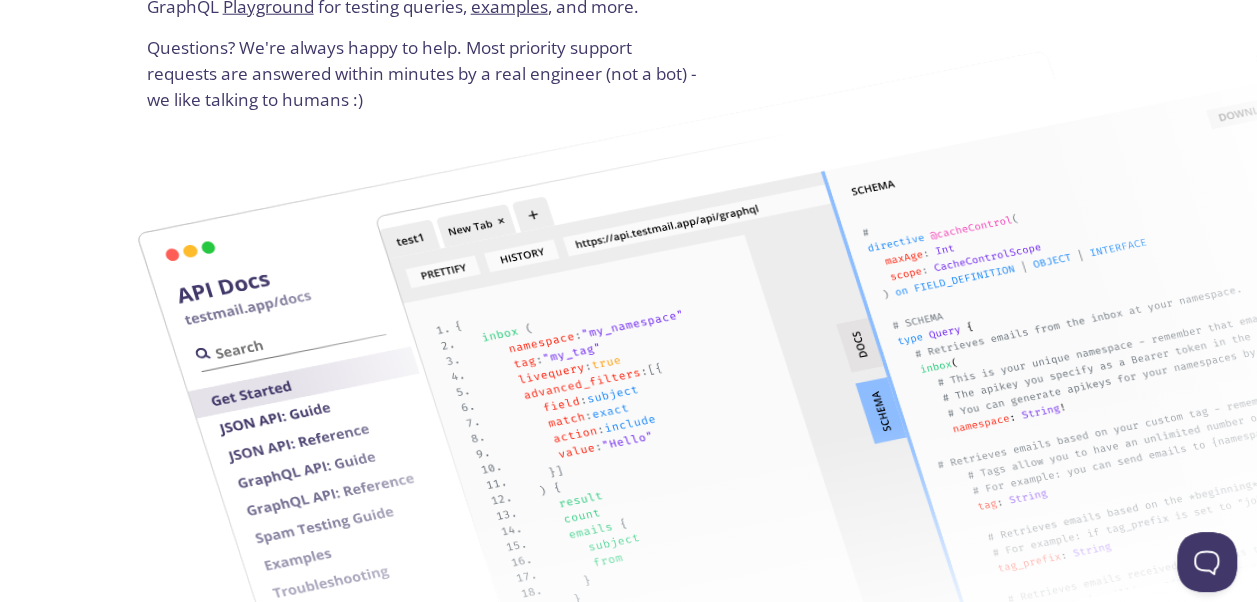 scroll, scrollTop: 2700, scrollLeft: 0, axis: vertical 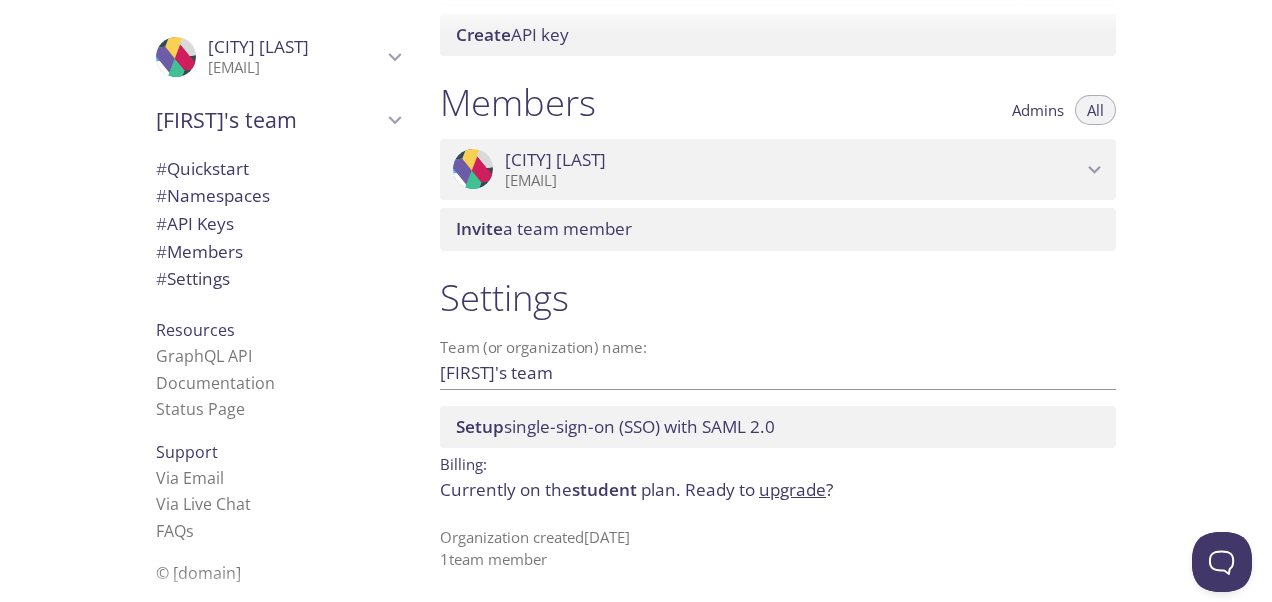 click on "[EMAIL]" at bounding box center (793, 181) 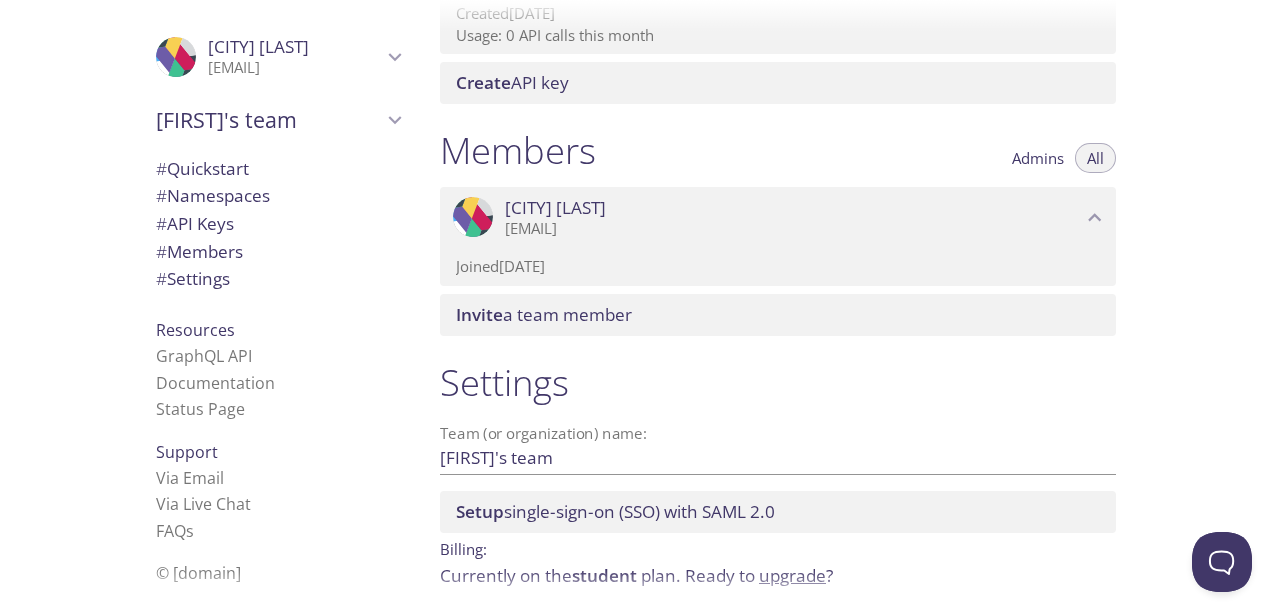 scroll, scrollTop: 657, scrollLeft: 0, axis: vertical 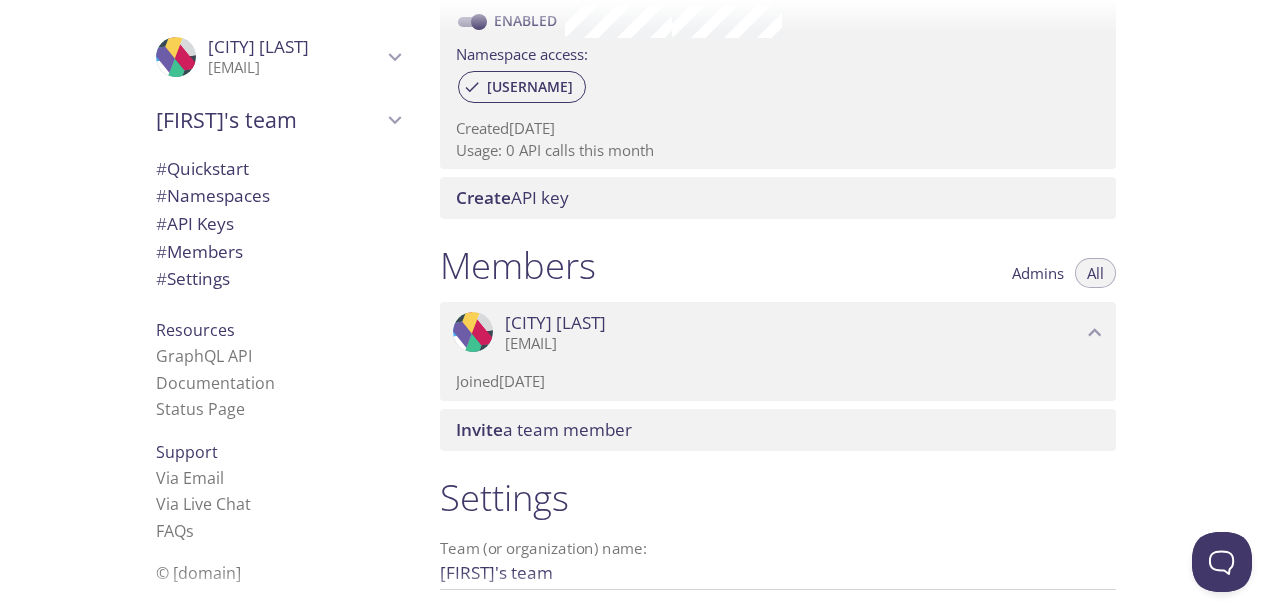 click on "#  Members" at bounding box center (199, 251) 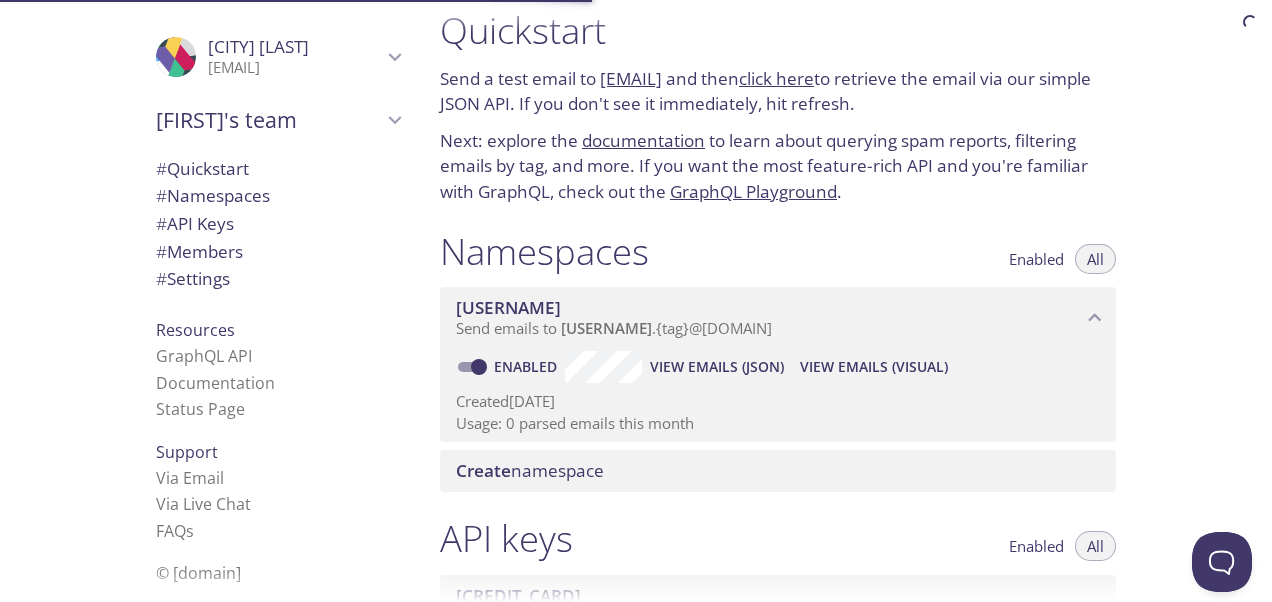 scroll, scrollTop: 0, scrollLeft: 0, axis: both 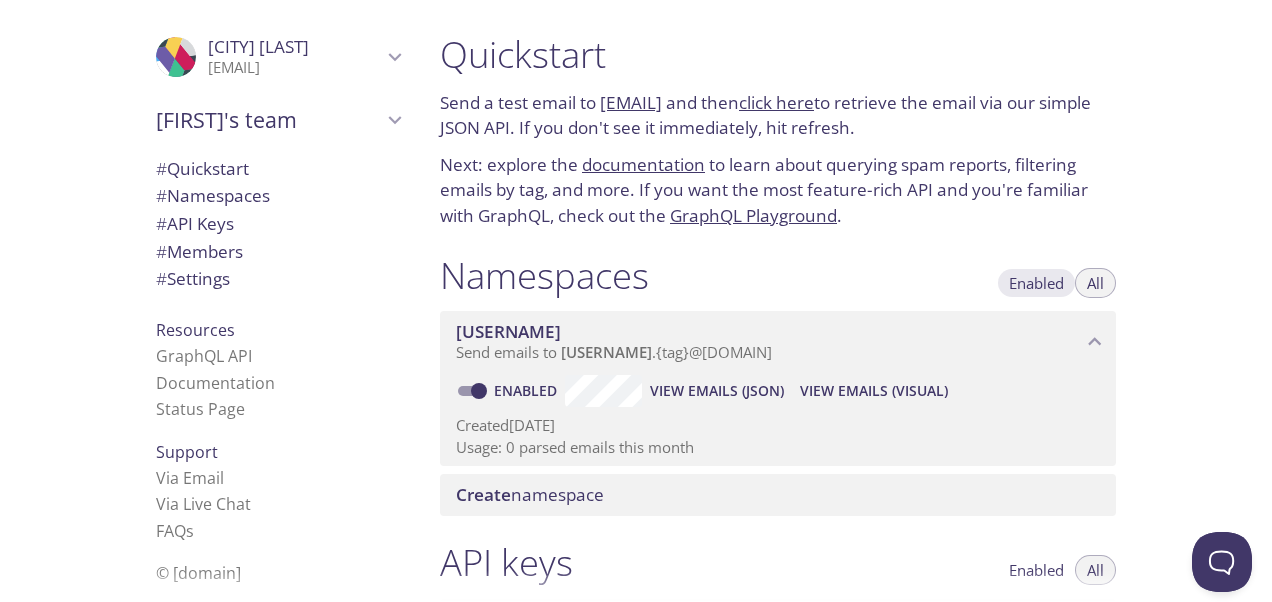 click on "Enabled" at bounding box center [1036, 283] 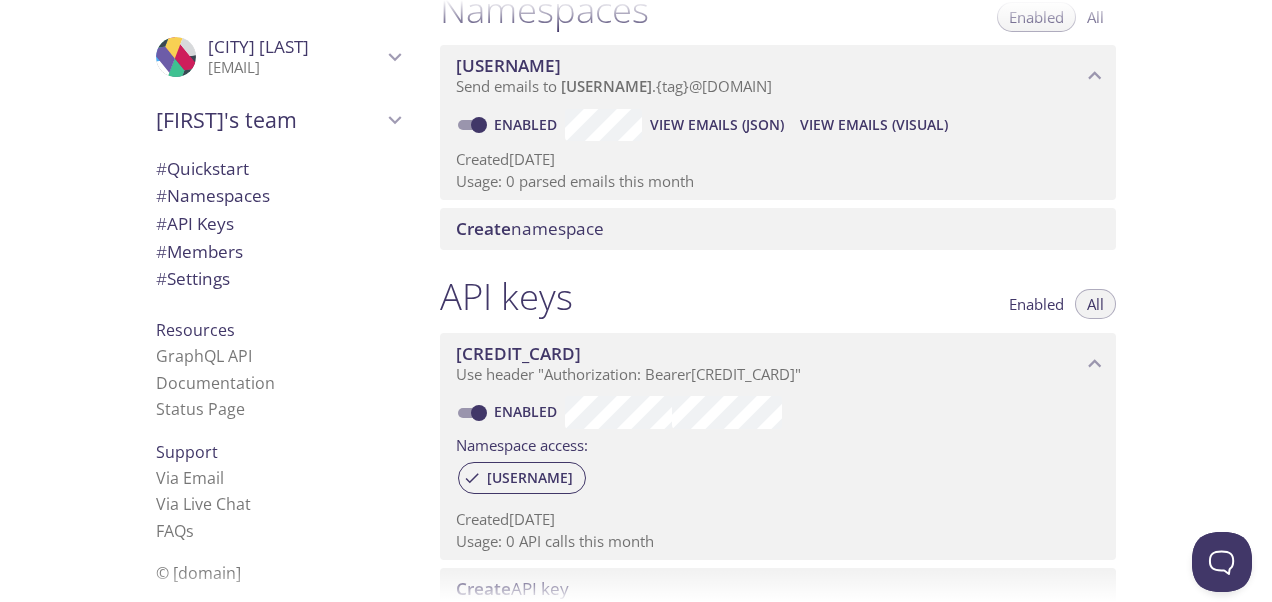 scroll, scrollTop: 200, scrollLeft: 0, axis: vertical 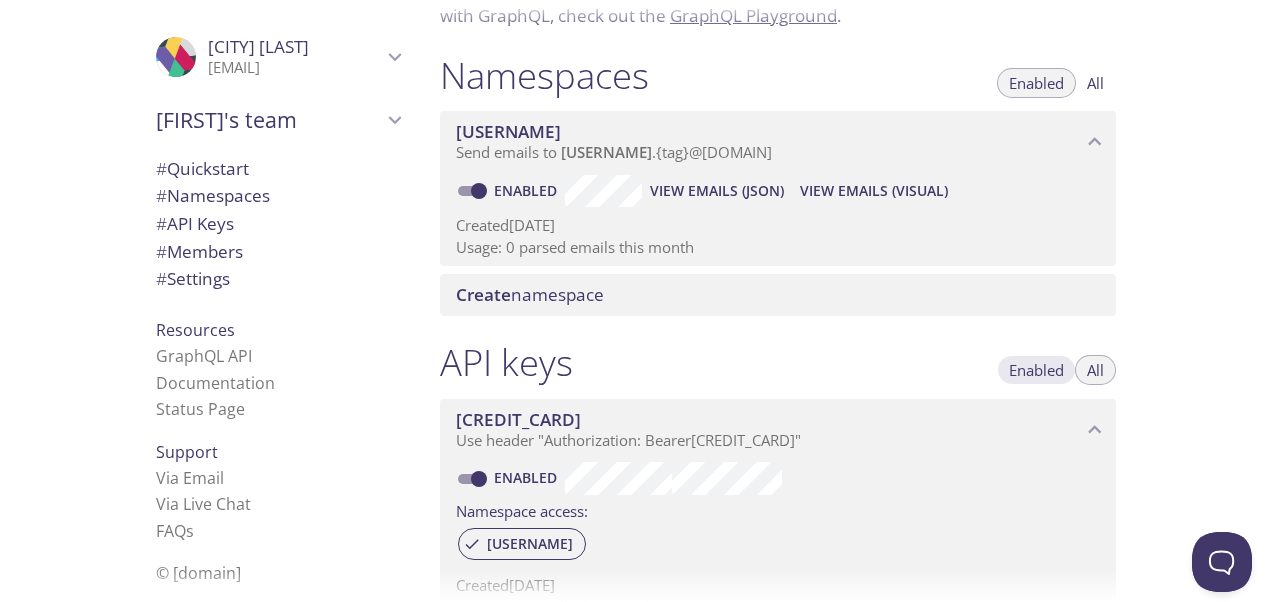 click on "Enabled" at bounding box center [1036, 370] 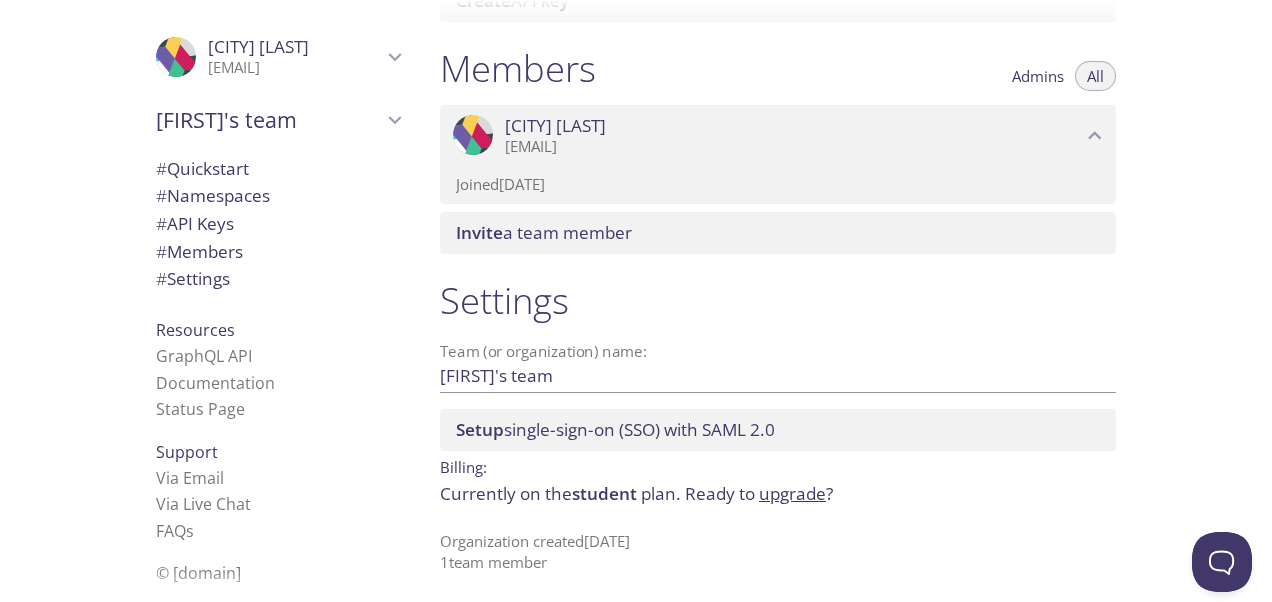 scroll, scrollTop: 857, scrollLeft: 0, axis: vertical 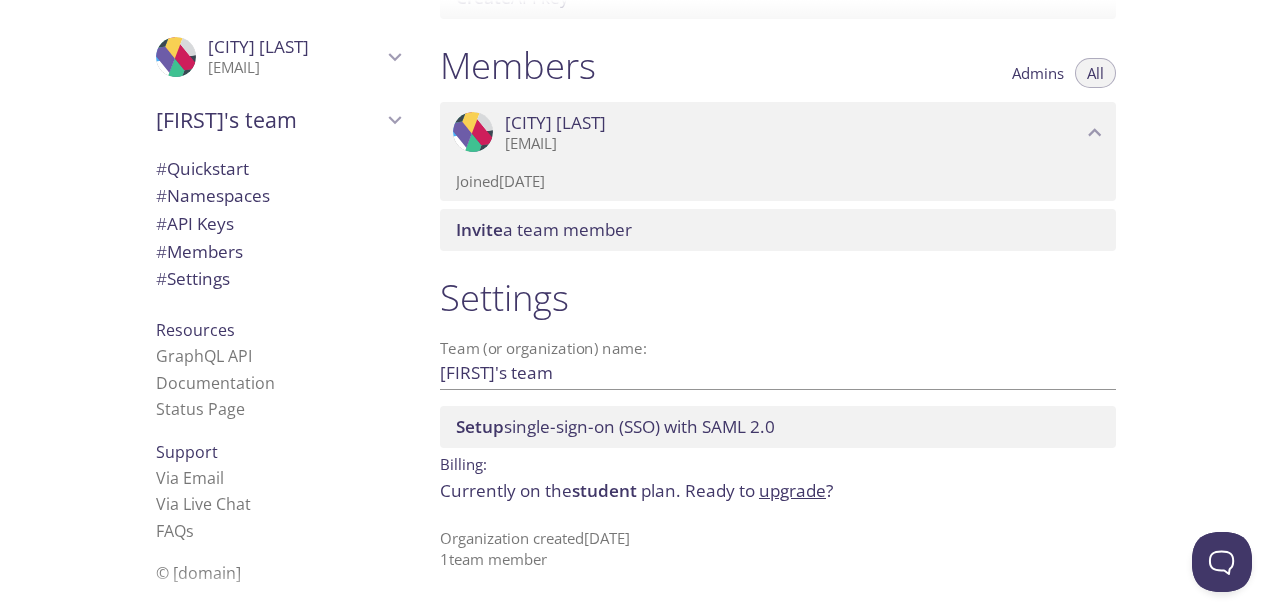 click on "[FIRST] [LAST]" at bounding box center (258, 46) 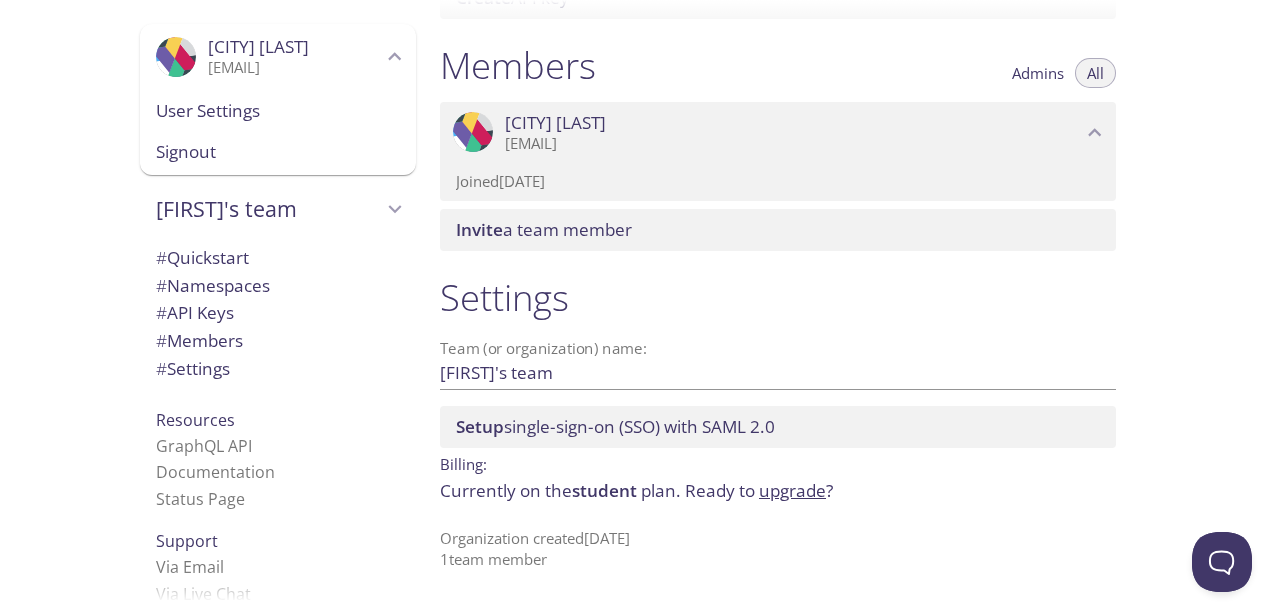 click on "User Settings" at bounding box center [278, 111] 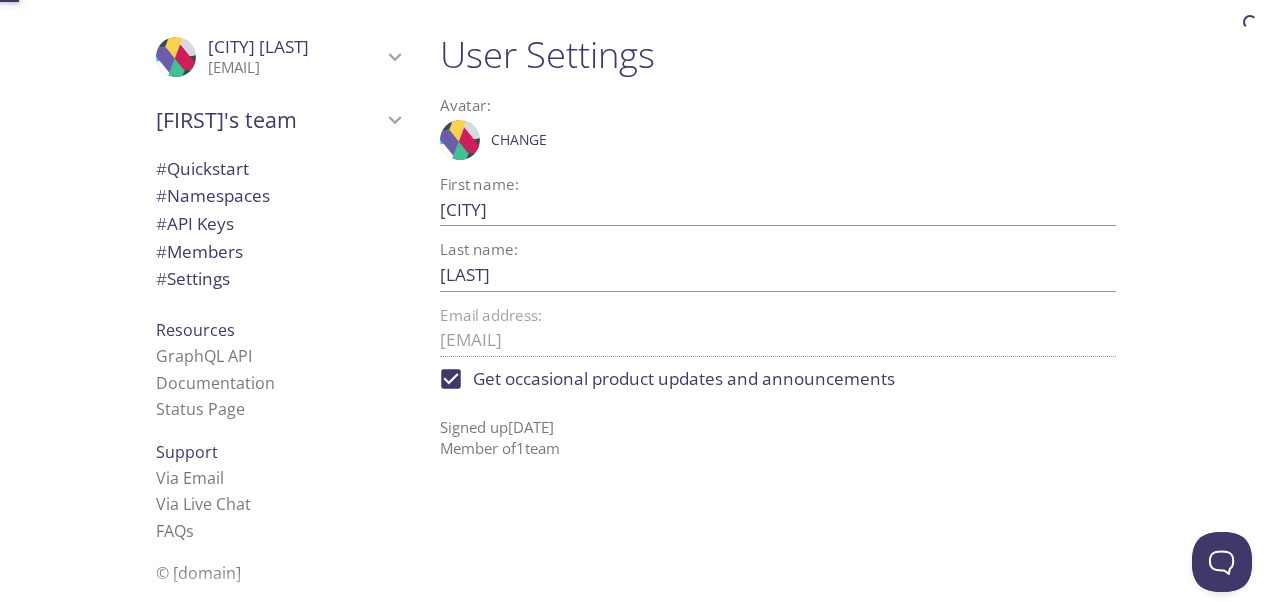 scroll, scrollTop: 0, scrollLeft: 0, axis: both 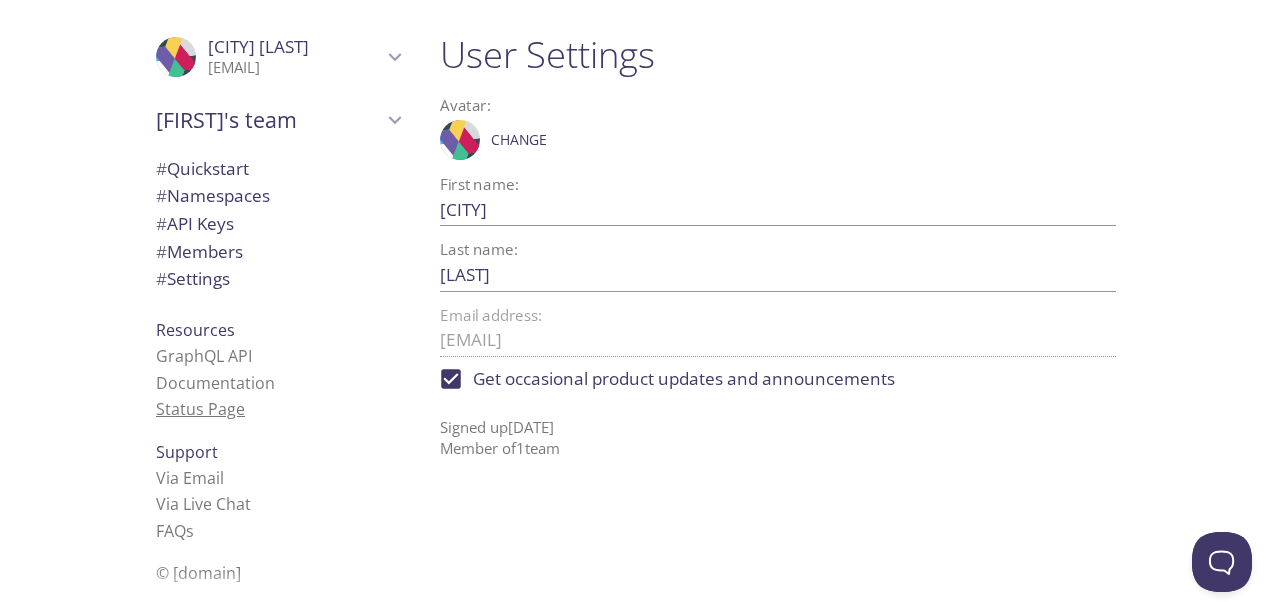 click on "Status Page" at bounding box center (200, 409) 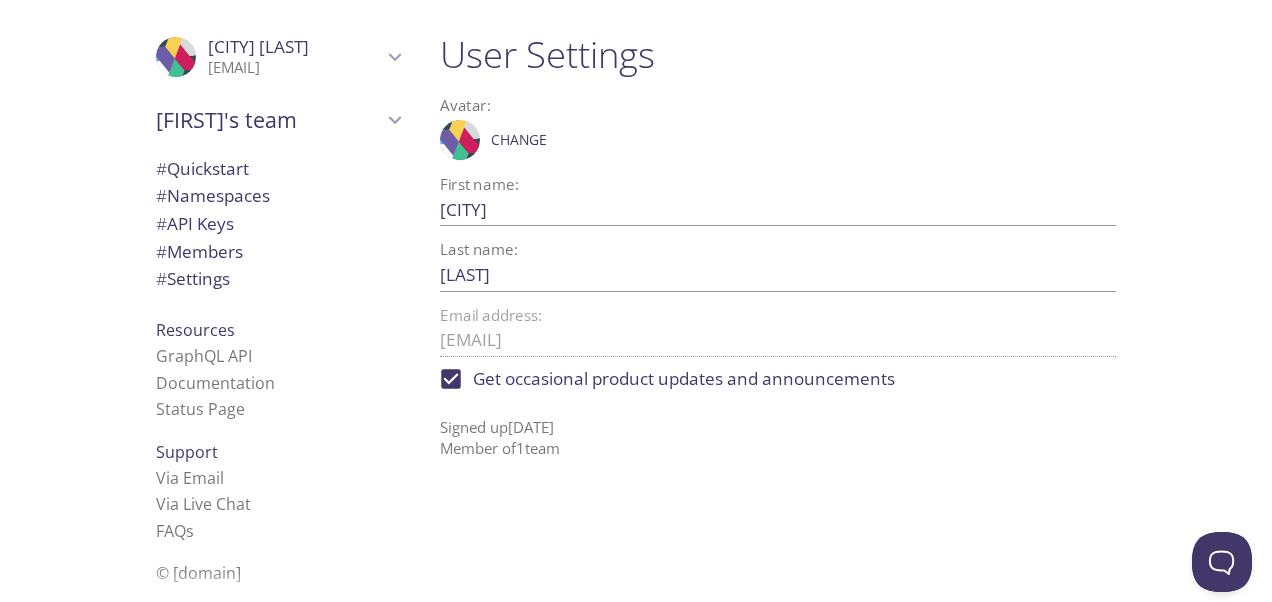 click on "#  Quickstart" at bounding box center [202, 168] 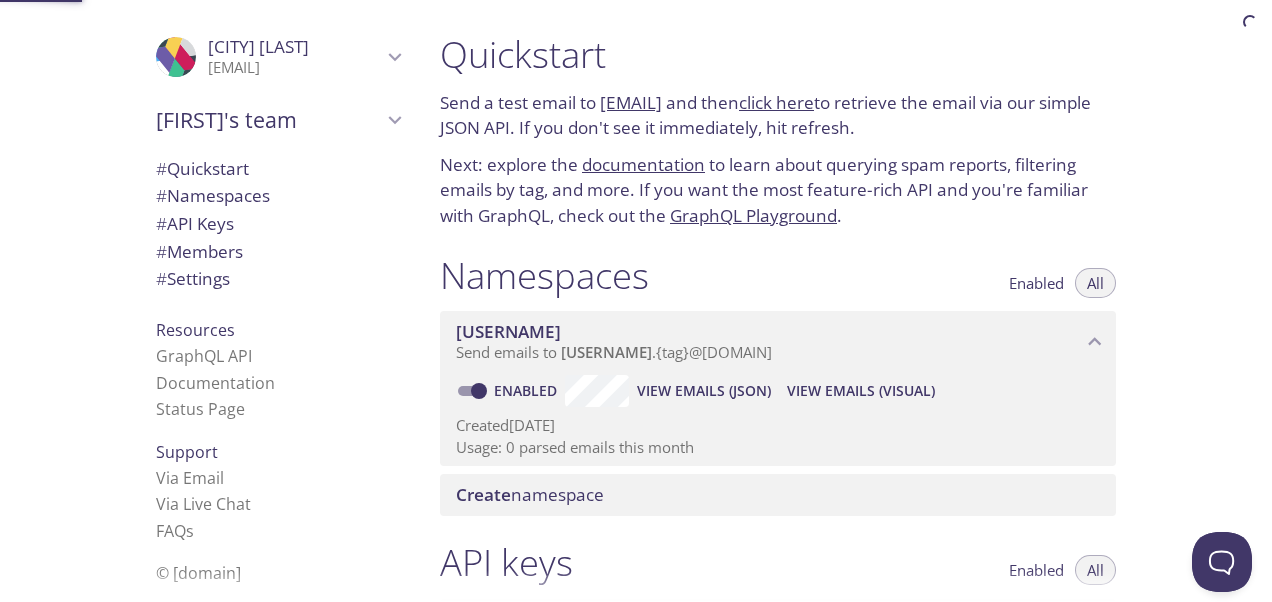 scroll, scrollTop: 32, scrollLeft: 0, axis: vertical 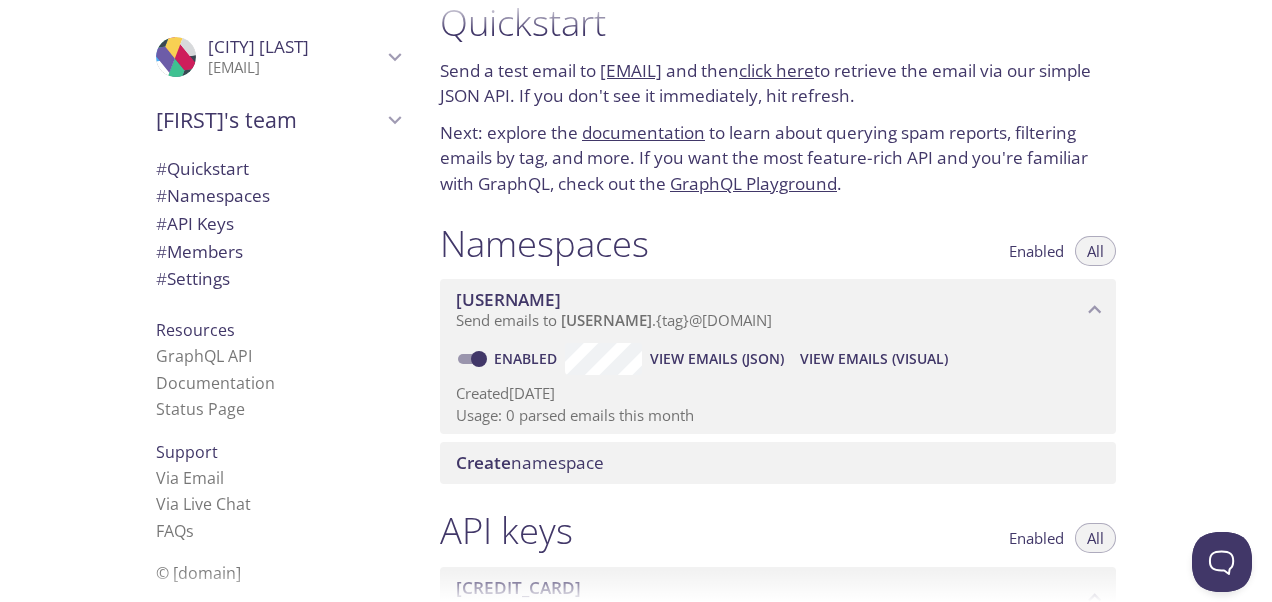 click on "click here" at bounding box center [776, 70] 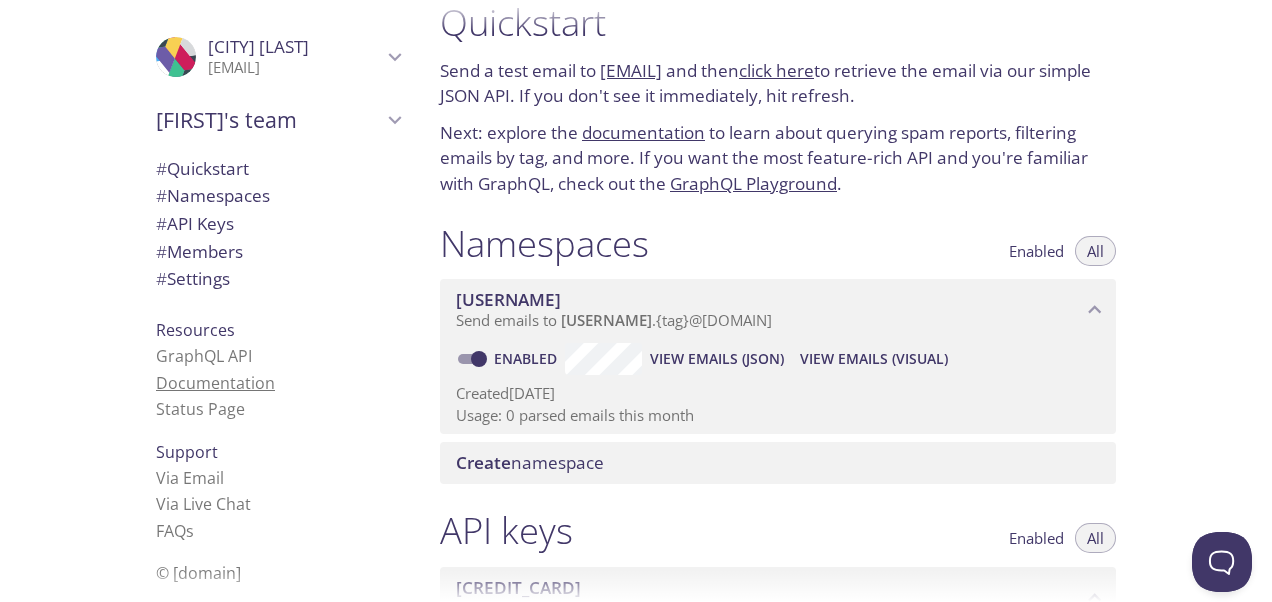 click on "Documentation" at bounding box center (215, 383) 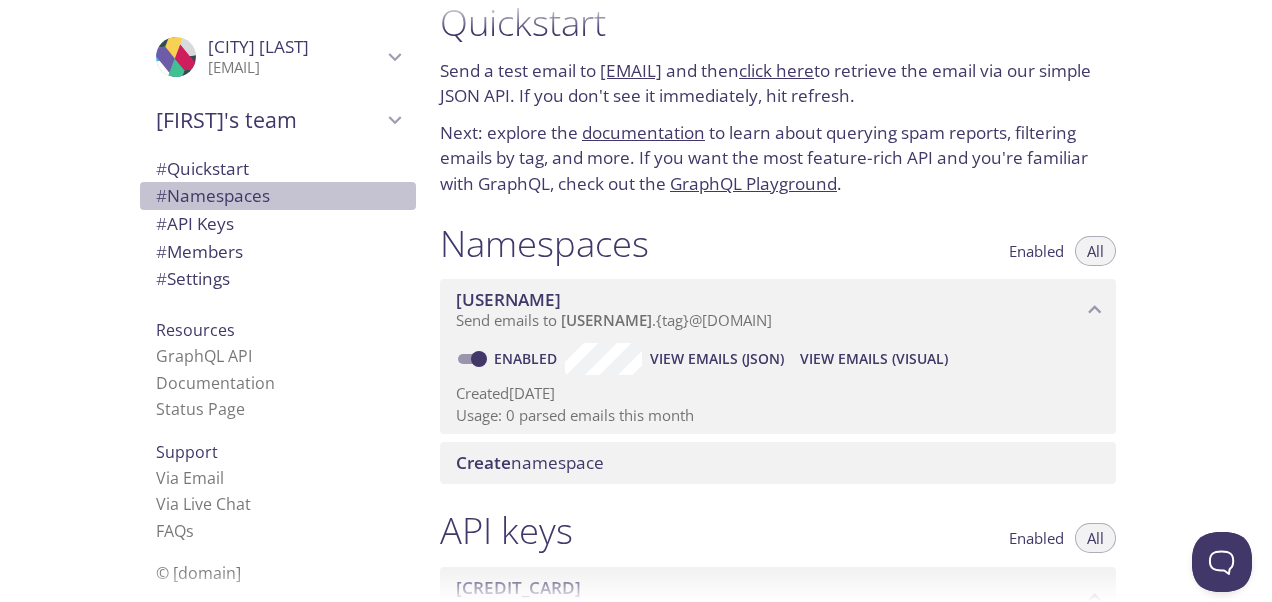 click on "#  Namespaces" at bounding box center (278, 196) 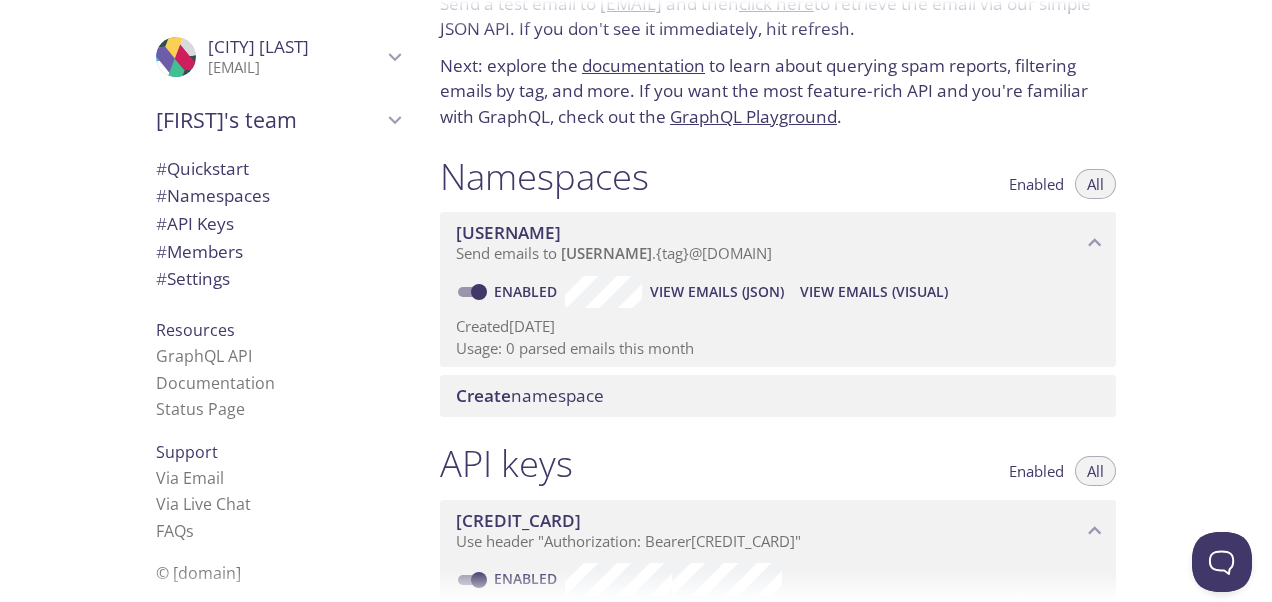 scroll, scrollTop: 0, scrollLeft: 0, axis: both 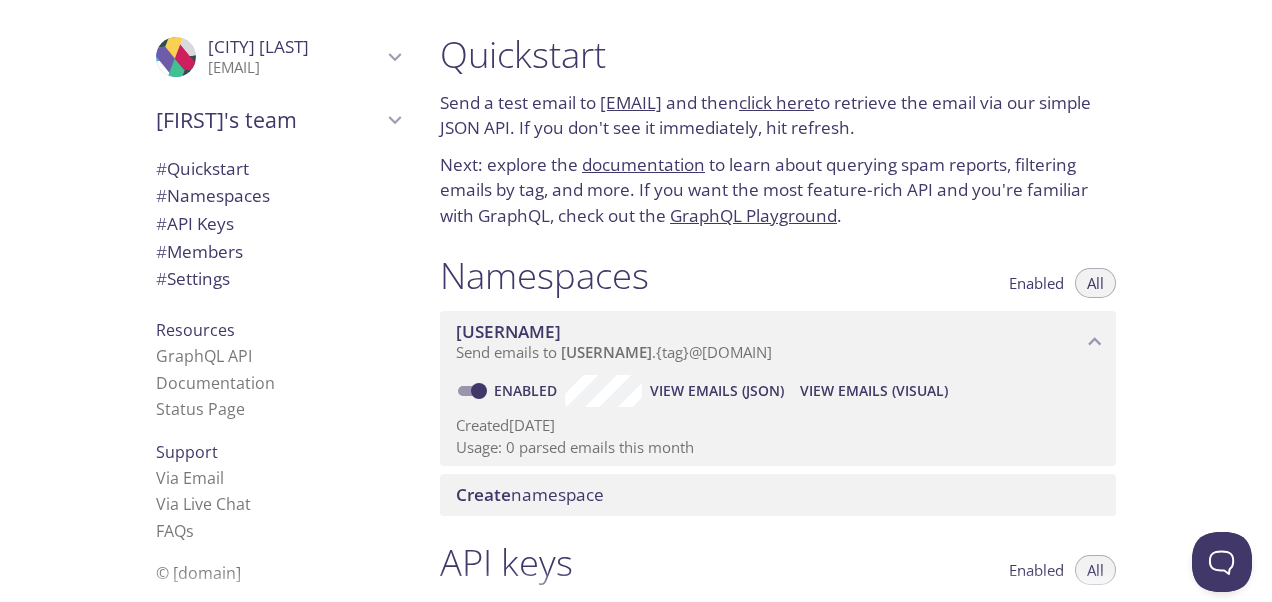 click on "Send a test email to   [EMAIL]   and then  click here  to retrieve the email via our simple JSON API. If you don't see it immediately, hit refresh." at bounding box center (778, 115) 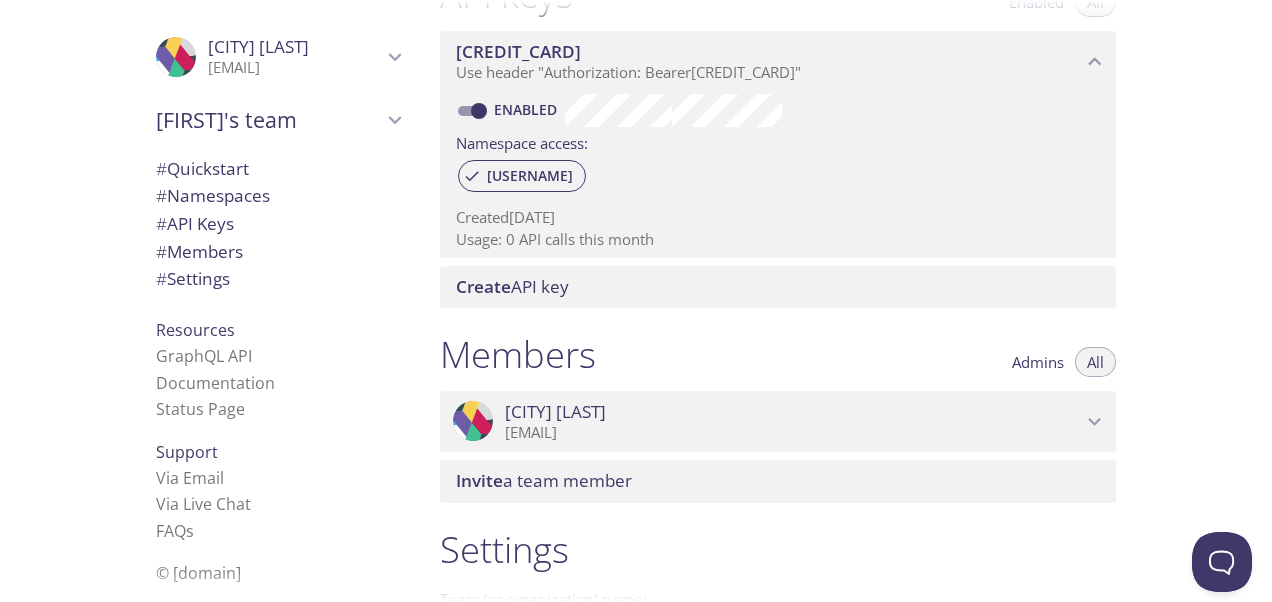 scroll, scrollTop: 600, scrollLeft: 0, axis: vertical 